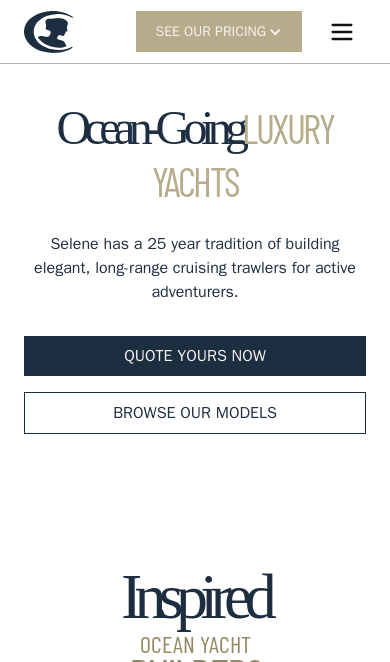 scroll, scrollTop: 0, scrollLeft: 0, axis: both 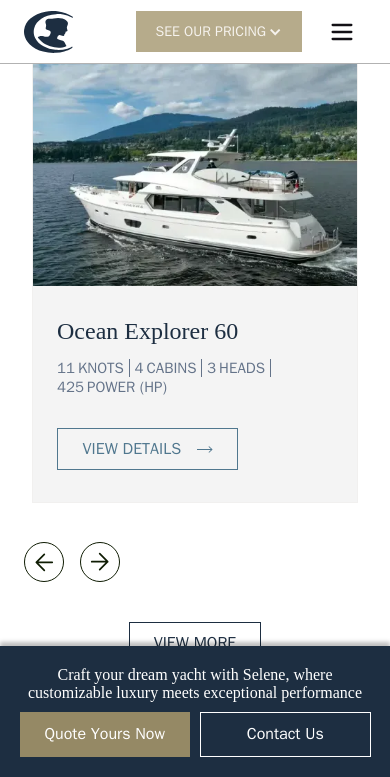 click at bounding box center [205, 449] 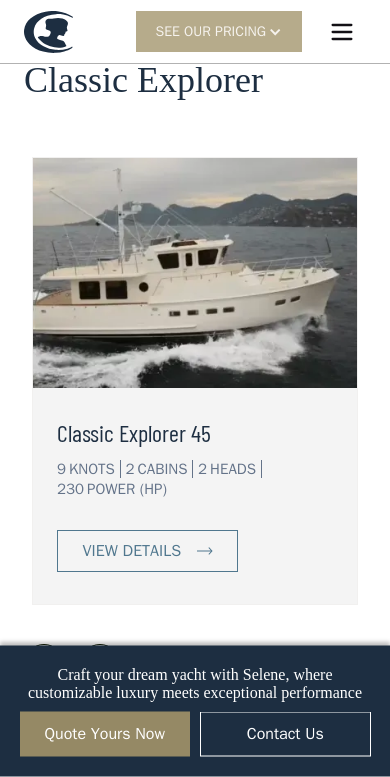 scroll, scrollTop: 4028, scrollLeft: 0, axis: vertical 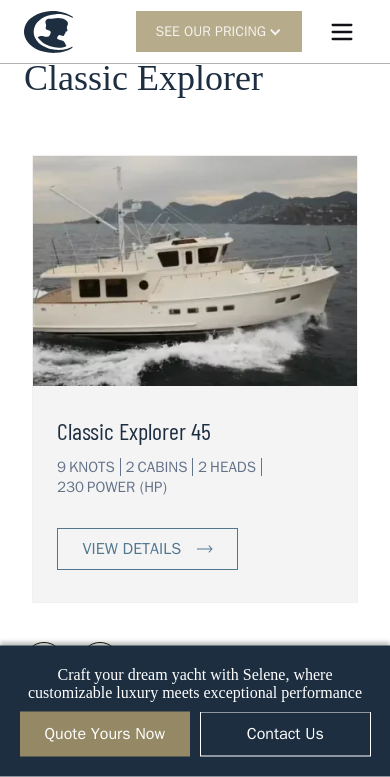 click at bounding box center [195, 272] 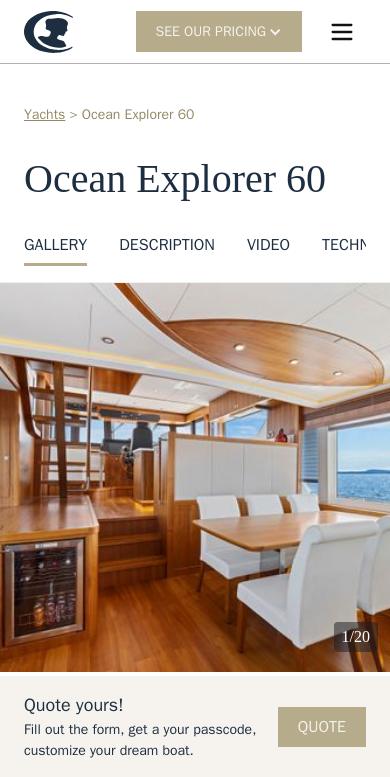 scroll, scrollTop: 0, scrollLeft: 0, axis: both 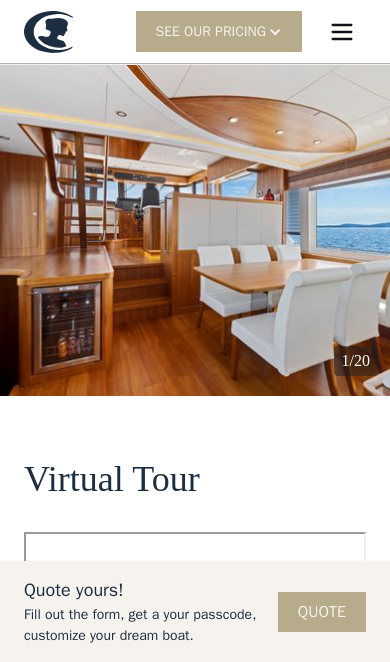 click at bounding box center [195, 230] 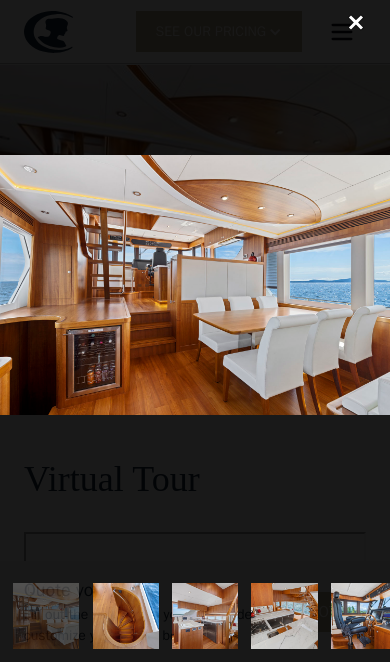 scroll, scrollTop: 0, scrollLeft: 0, axis: both 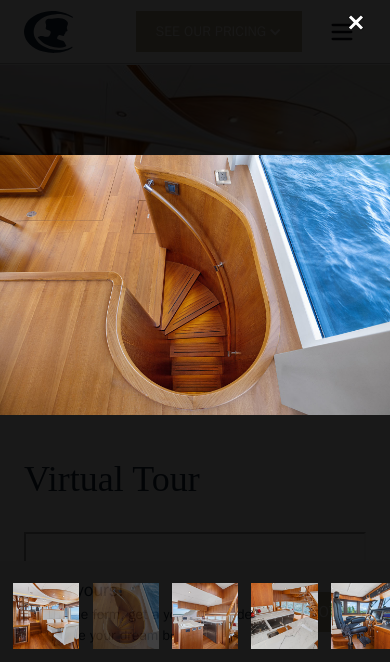 click at bounding box center (195, 285) 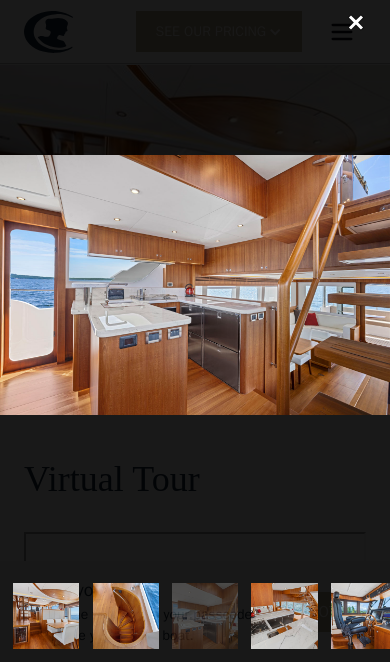 click at bounding box center [195, 285] 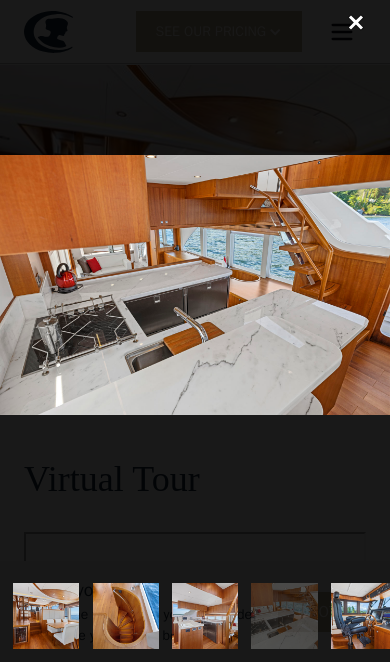 click at bounding box center [195, 285] 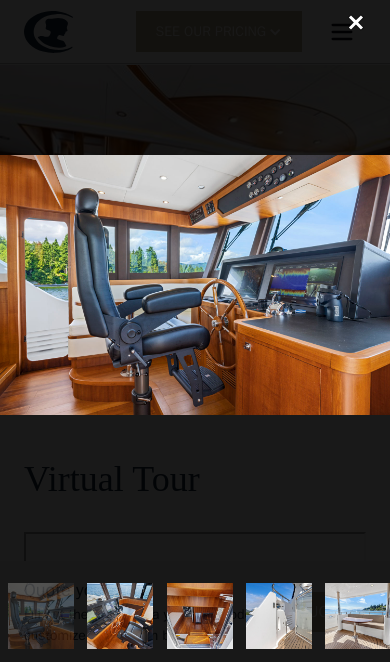 scroll, scrollTop: 0, scrollLeft: 324, axis: horizontal 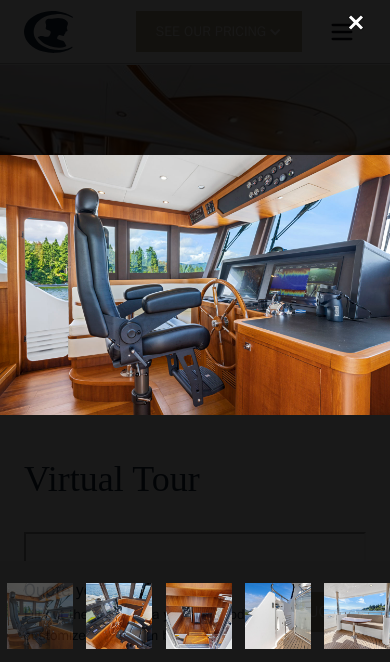 click at bounding box center (195, 285) 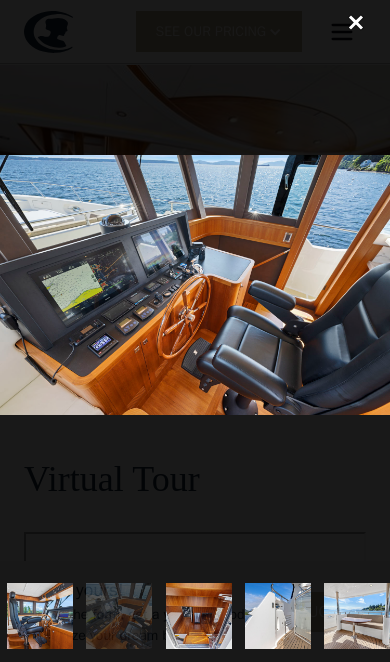 click at bounding box center (195, 285) 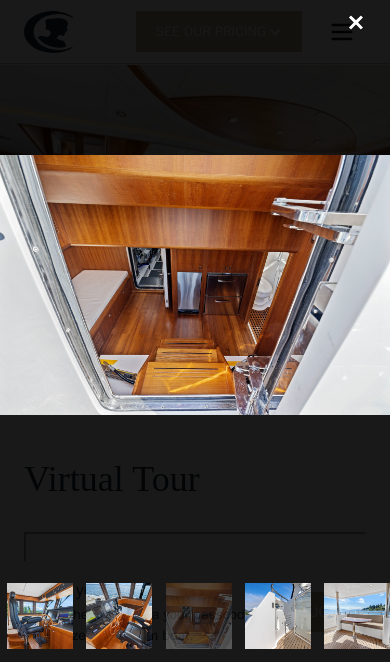 click at bounding box center [195, 285] 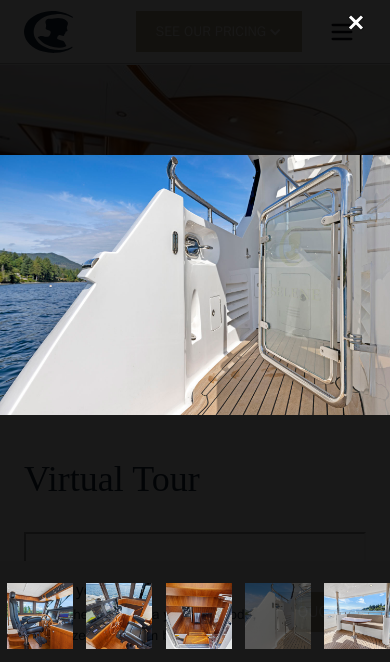 click at bounding box center (195, 285) 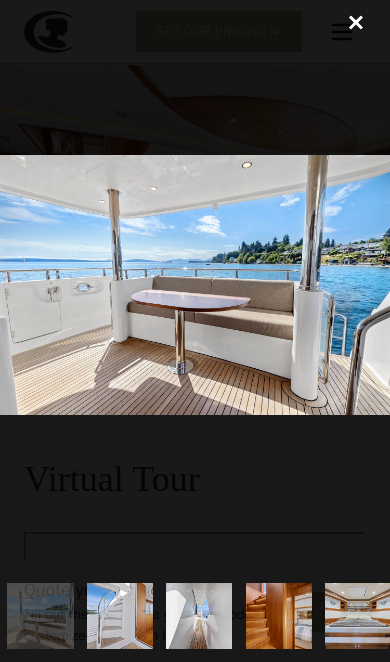 scroll, scrollTop: 0, scrollLeft: 642, axis: horizontal 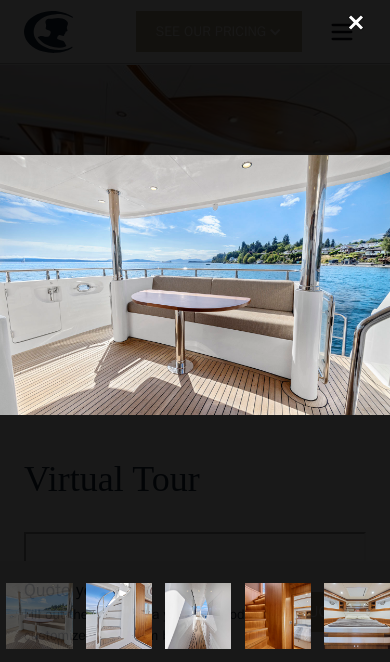 click at bounding box center [195, 285] 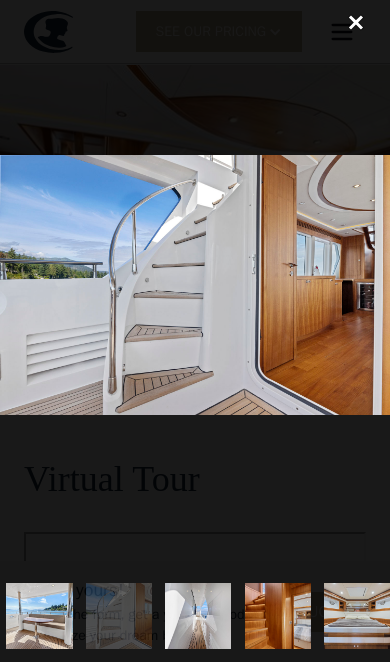 click at bounding box center [195, 285] 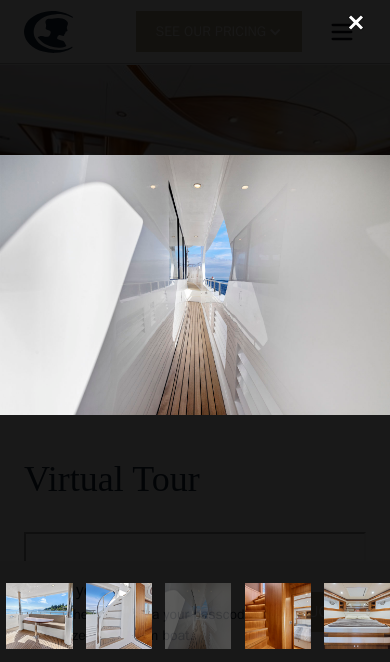 click at bounding box center (195, 285) 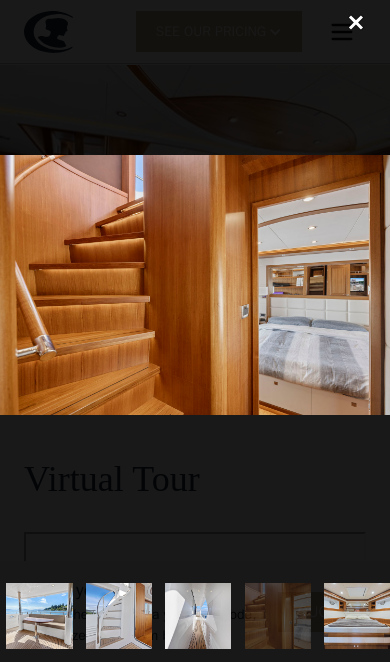 click at bounding box center (195, 285) 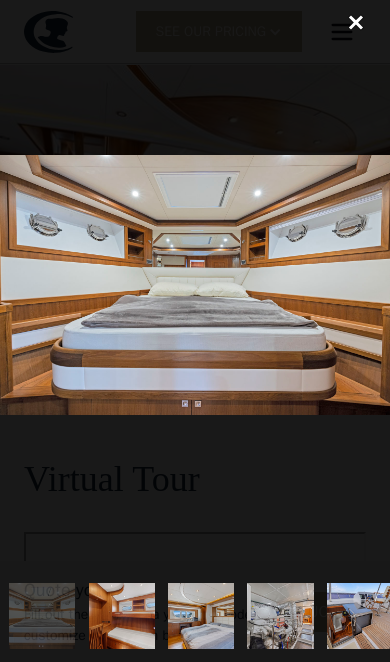 scroll, scrollTop: 0, scrollLeft: 959, axis: horizontal 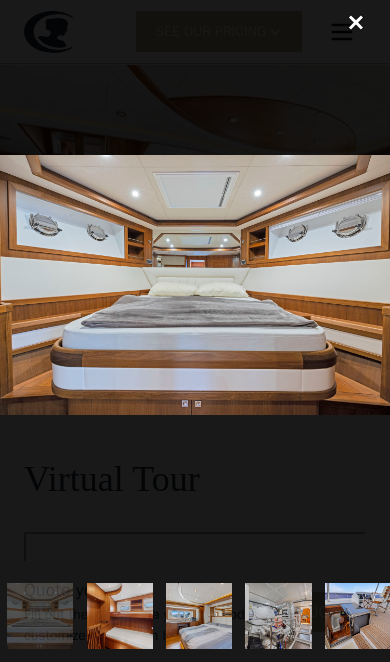 click at bounding box center (195, 285) 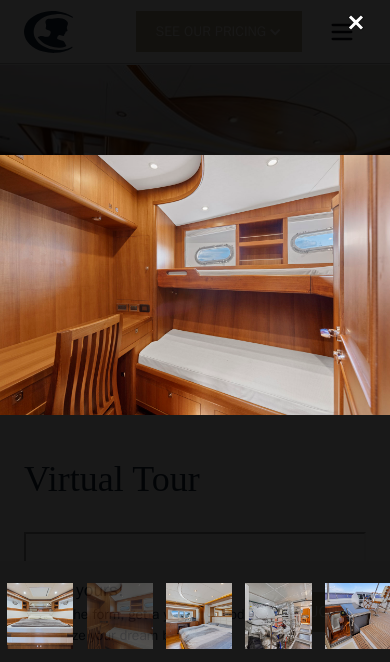 click at bounding box center [195, 285] 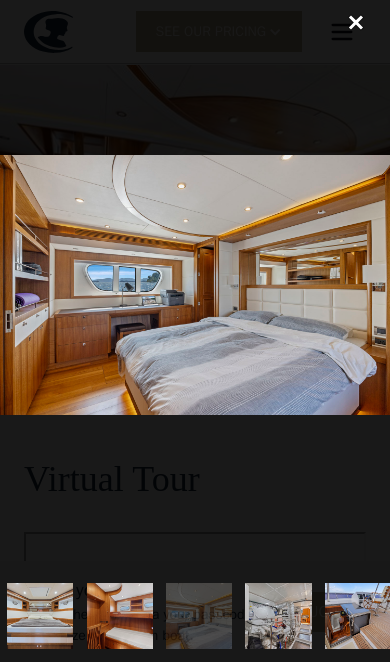 click at bounding box center [195, 285] 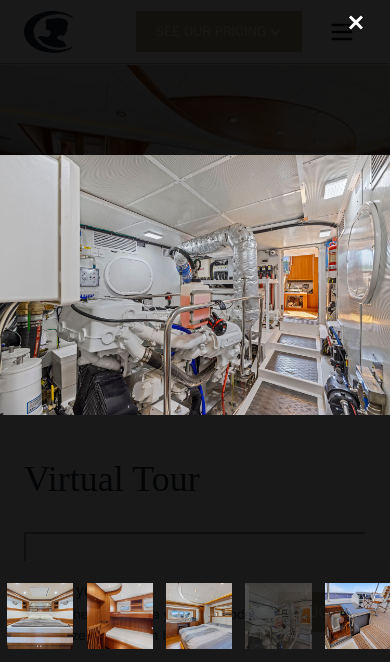 click at bounding box center (195, 285) 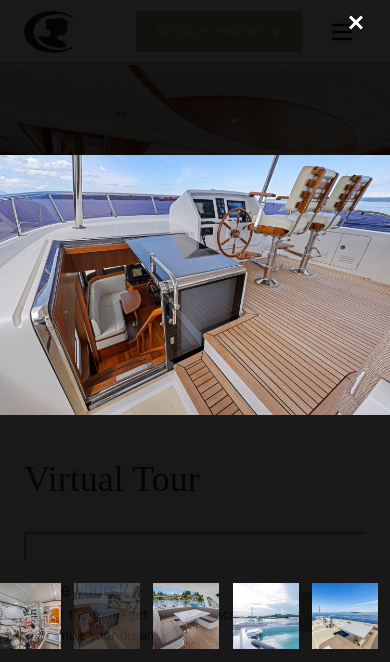 scroll, scrollTop: 0, scrollLeft: 1211, axis: horizontal 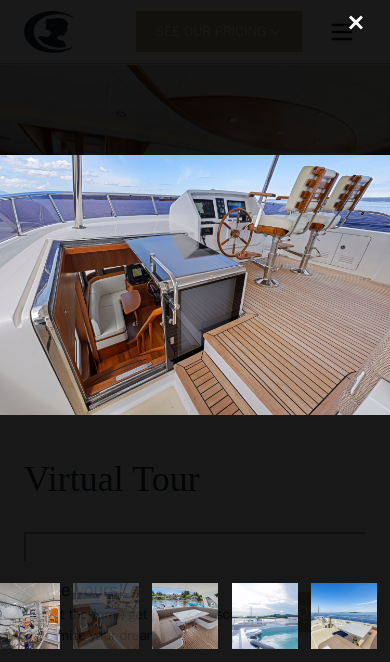 click at bounding box center (195, 285) 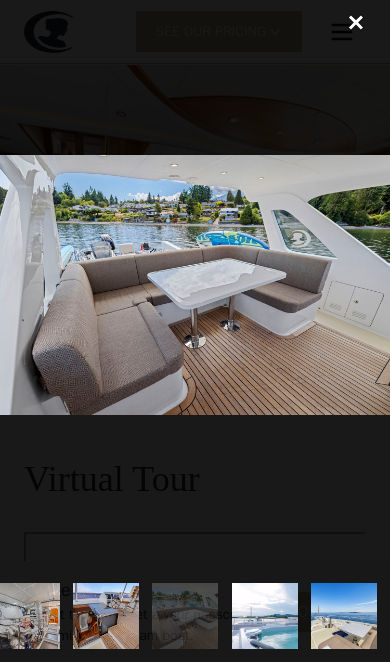 click at bounding box center [195, 285] 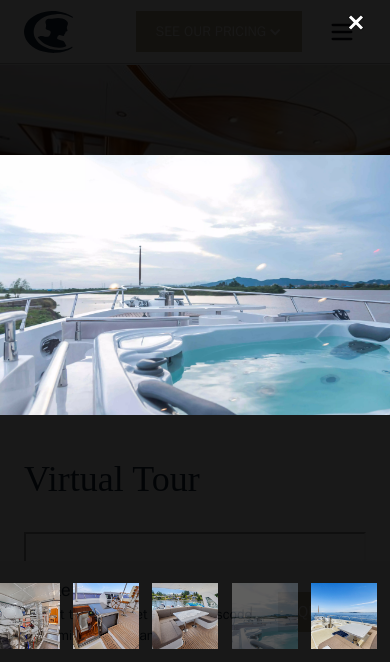 click at bounding box center [195, 285] 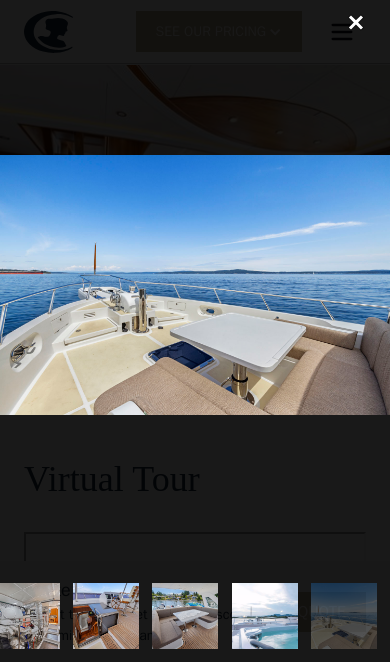 click at bounding box center [195, 285] 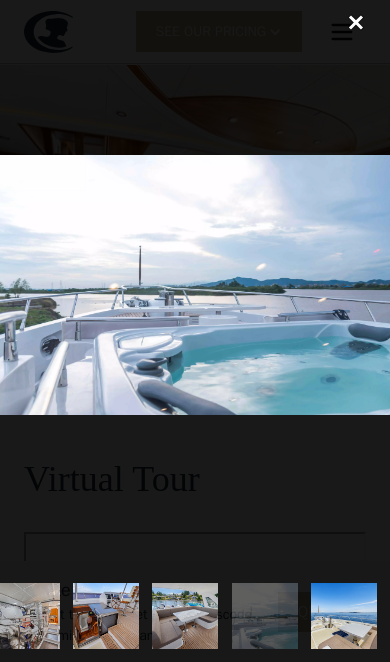 click at bounding box center (185, 616) 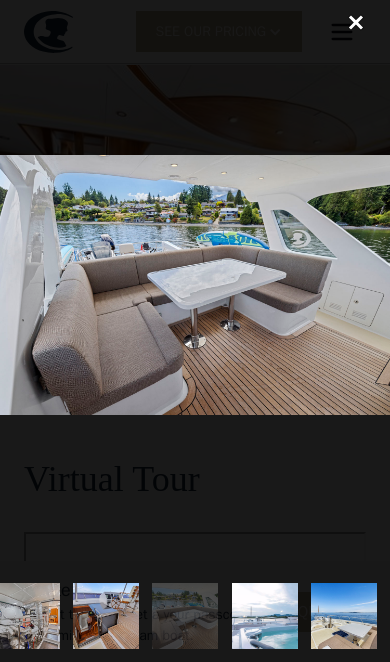 click at bounding box center (264, 616) 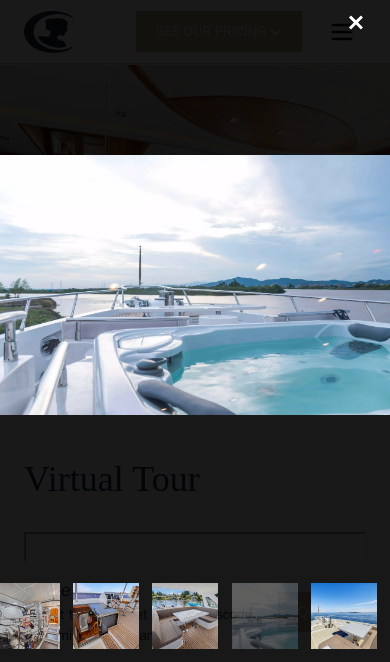 click at bounding box center [185, 616] 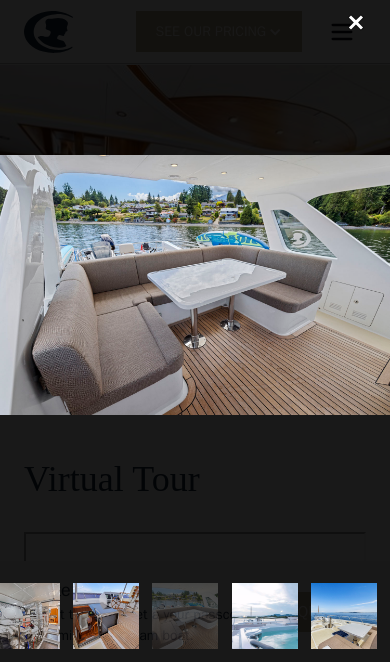 click at bounding box center [264, 616] 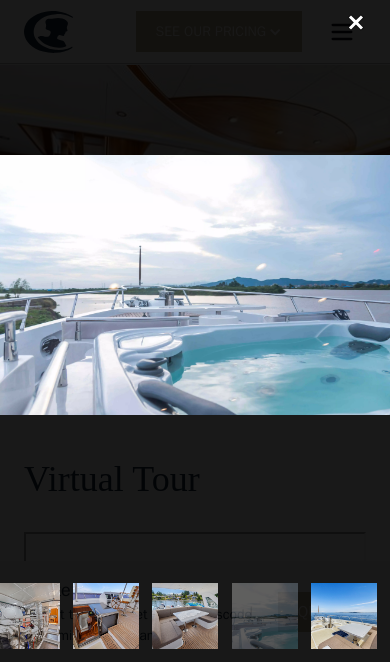 click at bounding box center [185, 616] 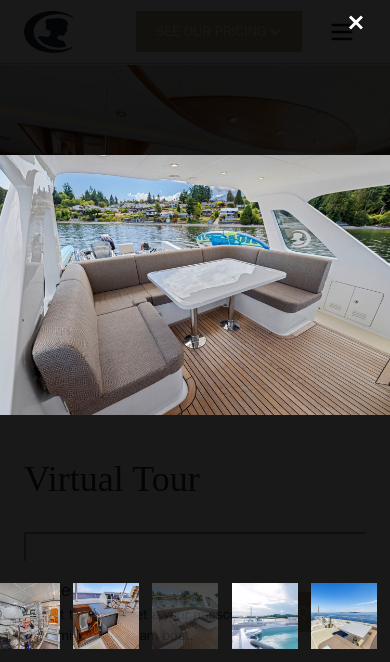 click at bounding box center [105, 616] 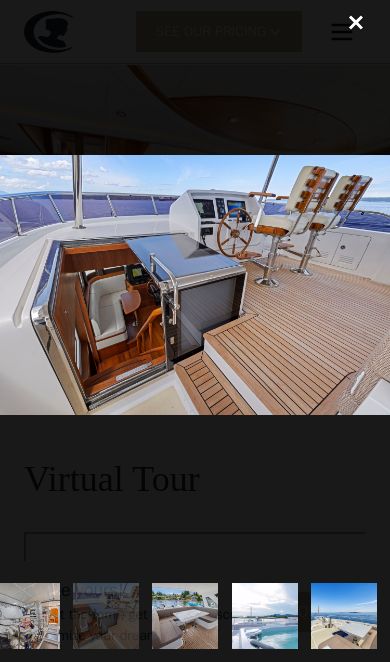 click at bounding box center [26, 616] 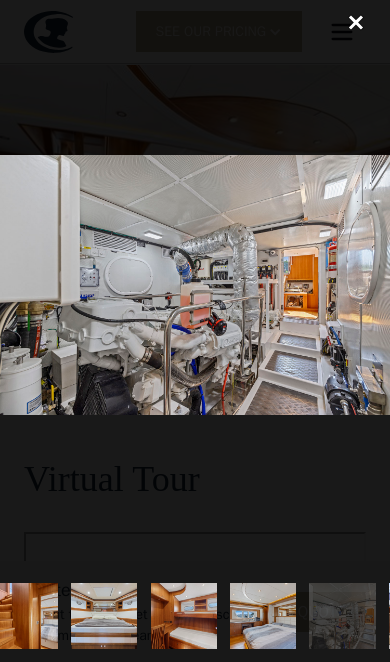 scroll, scrollTop: 0, scrollLeft: 887, axis: horizontal 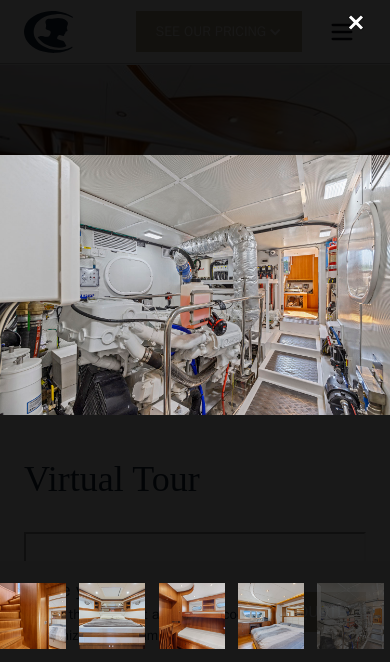click at bounding box center (191, 616) 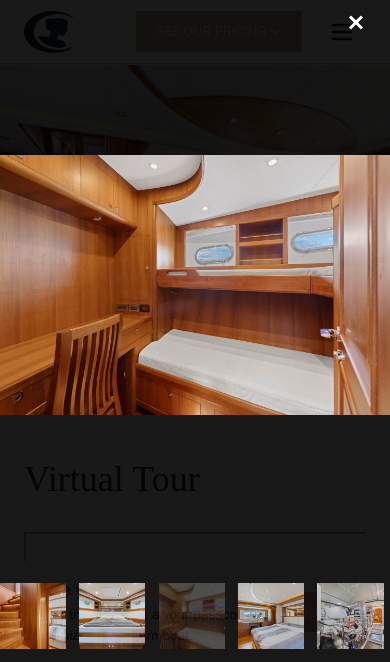 click at bounding box center (270, 616) 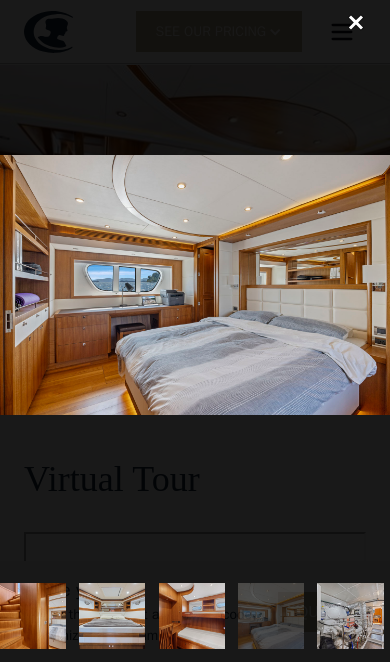 click at bounding box center [350, 616] 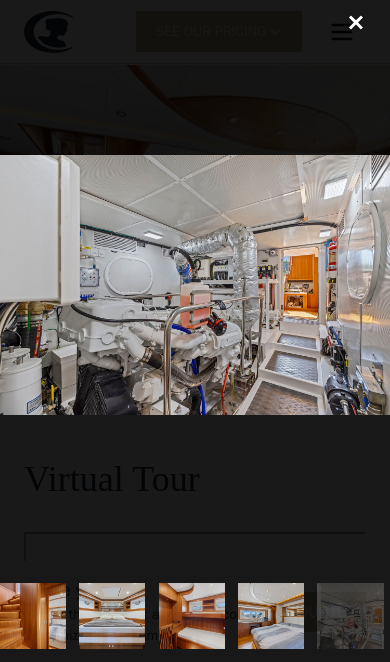 click at bounding box center [350, 616] 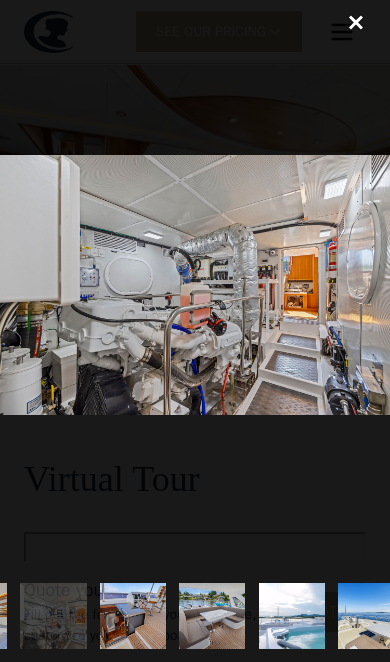 scroll, scrollTop: 0, scrollLeft: 1189, axis: horizontal 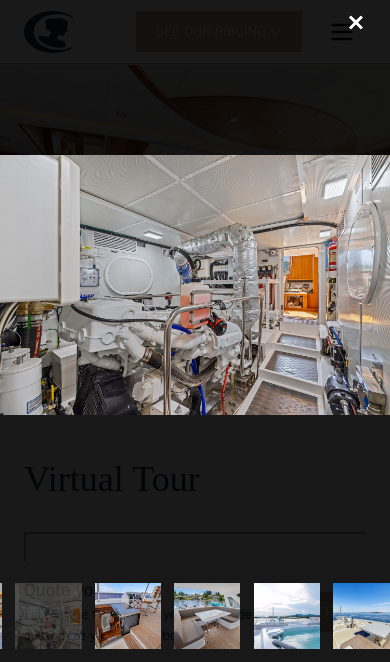 click at bounding box center (127, 616) 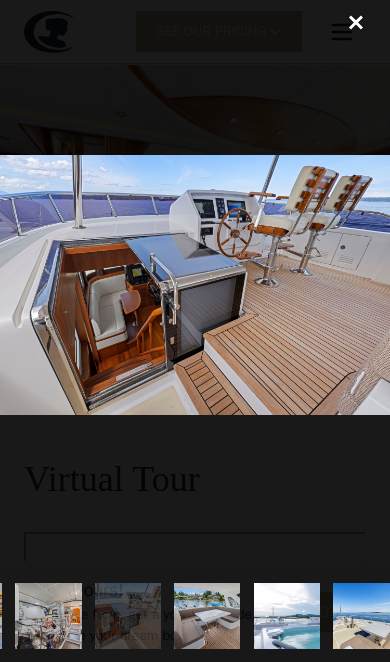 click at bounding box center [207, 616] 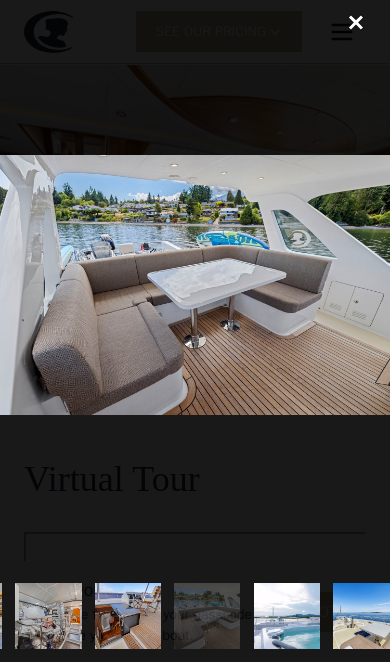 click at bounding box center [127, 616] 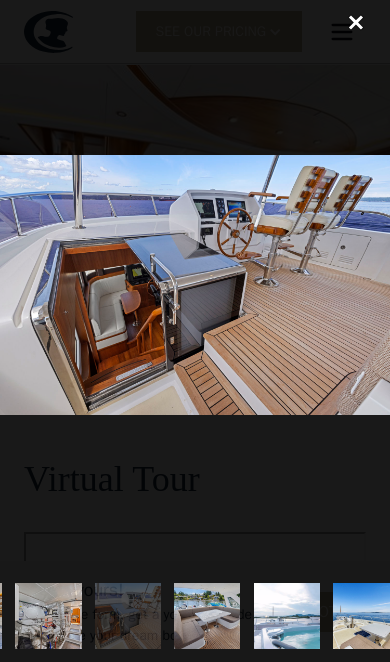 click at bounding box center [207, 616] 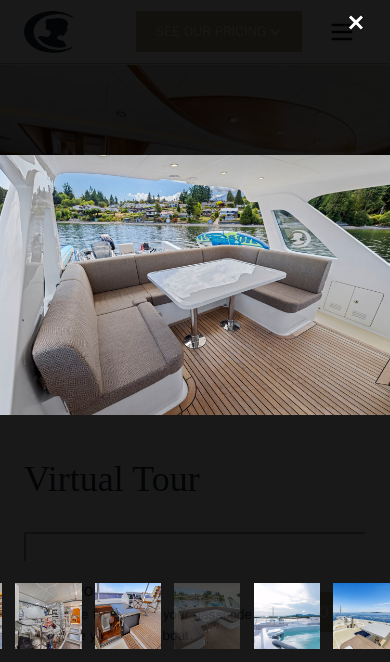 click at bounding box center (286, 616) 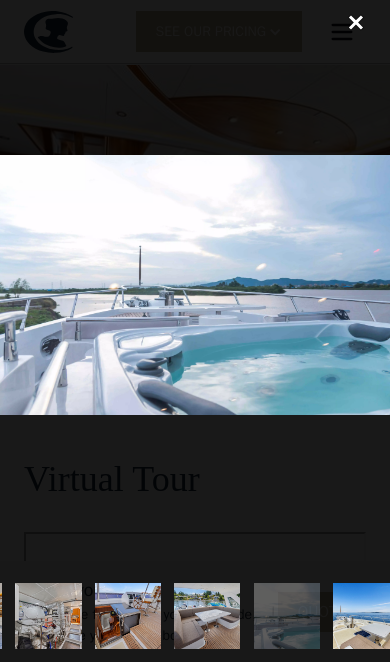 click at bounding box center (207, 616) 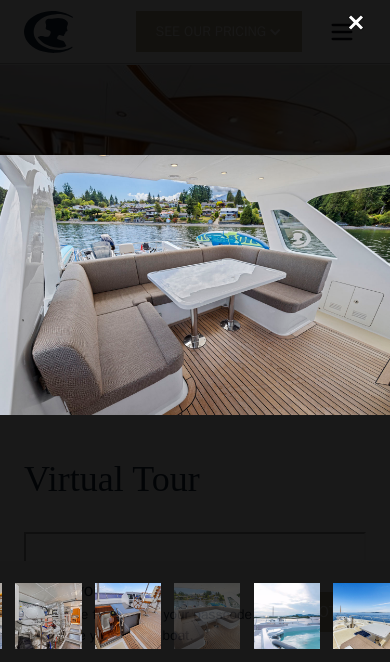 click at bounding box center [127, 616] 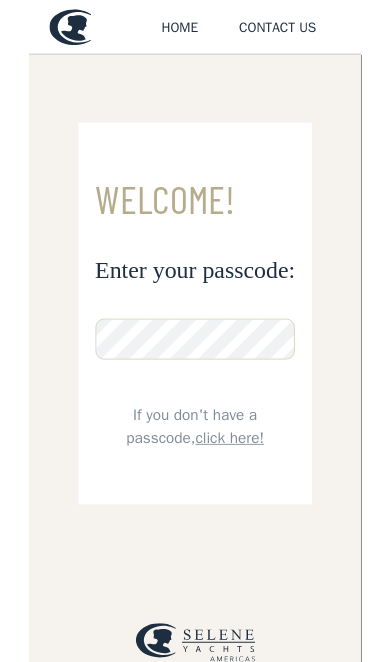 scroll, scrollTop: 0, scrollLeft: 0, axis: both 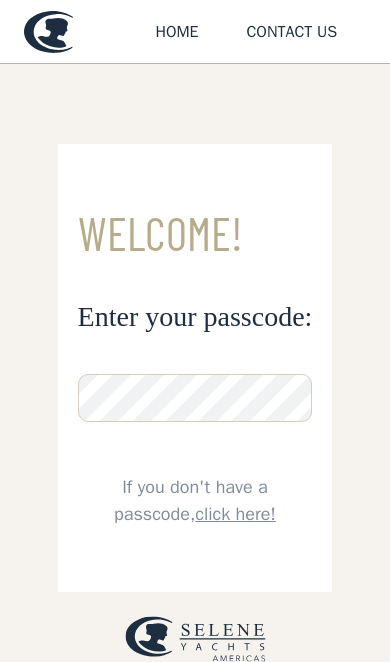 click on "click here!" at bounding box center (235, 514) 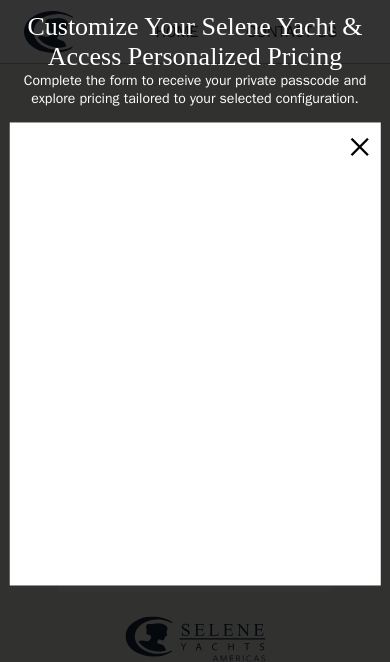 scroll, scrollTop: 30, scrollLeft: 0, axis: vertical 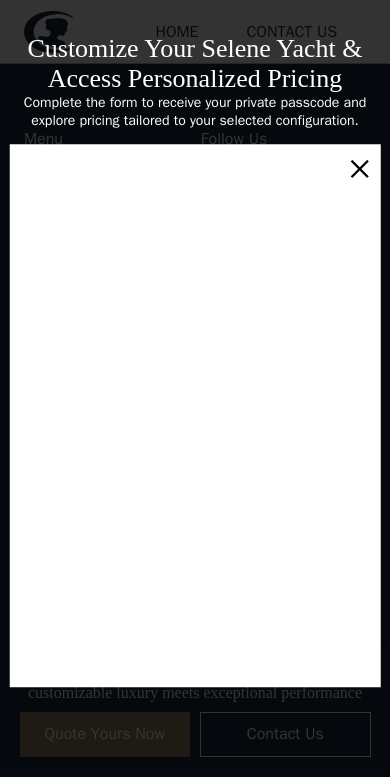 click on "×" at bounding box center (359, 167) 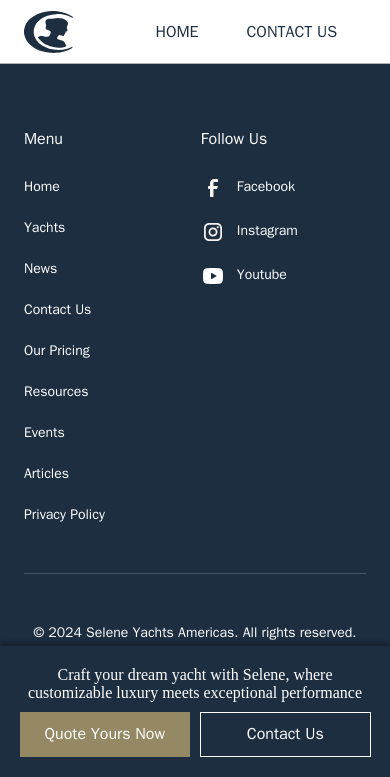 click on "Yachts" at bounding box center [44, 227] 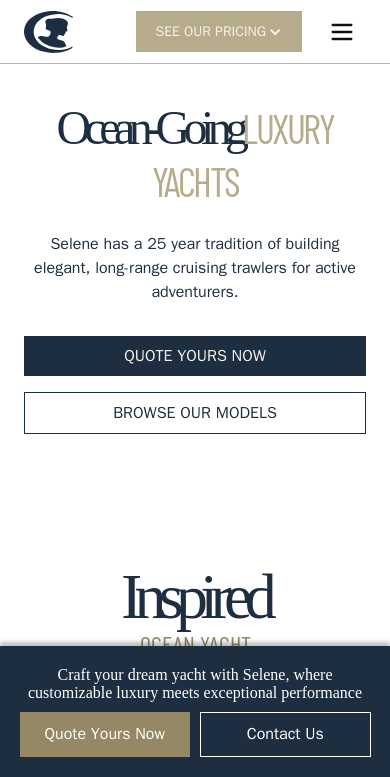 scroll, scrollTop: 2783, scrollLeft: 0, axis: vertical 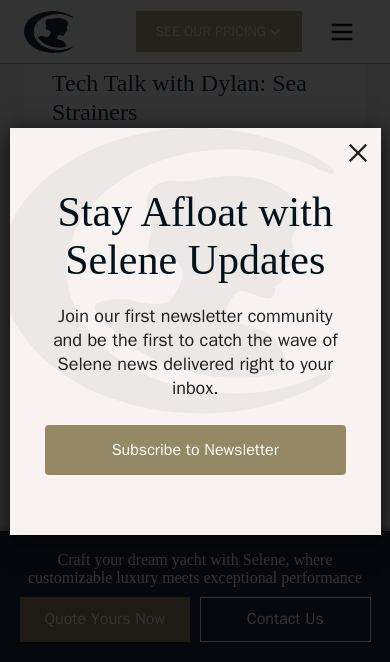 click on "×" at bounding box center (357, 151) 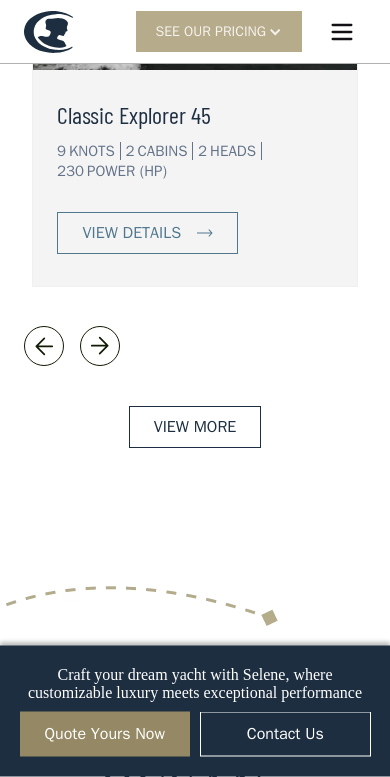 scroll, scrollTop: 4345, scrollLeft: 0, axis: vertical 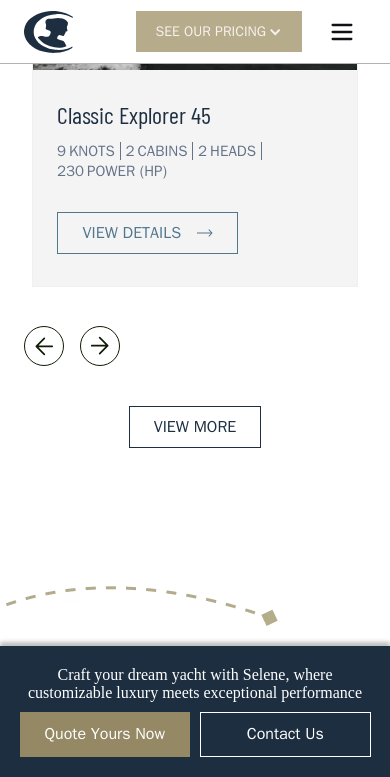 click on "View More" at bounding box center (195, 427) 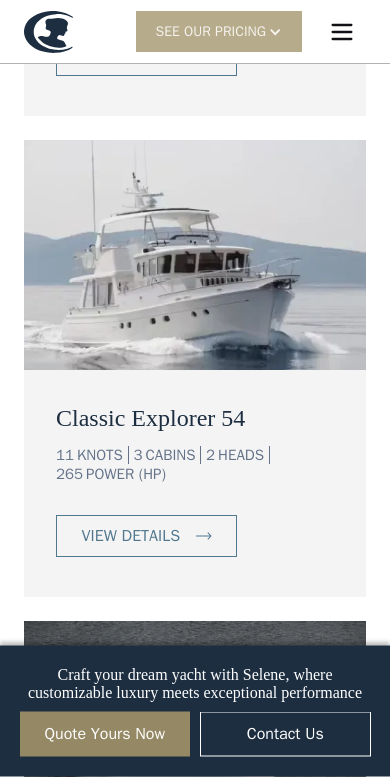 scroll, scrollTop: 2631, scrollLeft: 0, axis: vertical 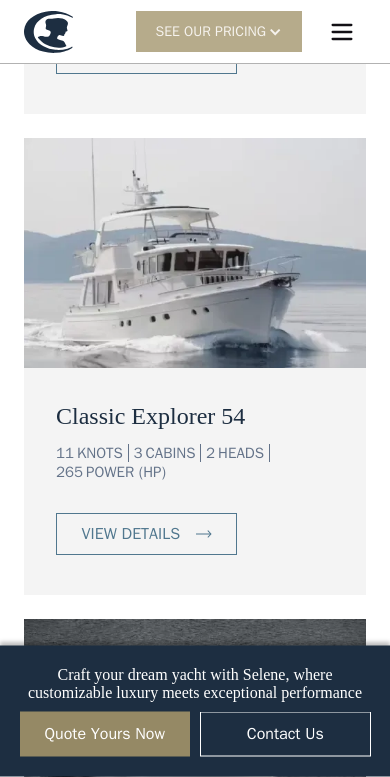 click at bounding box center (195, 254) 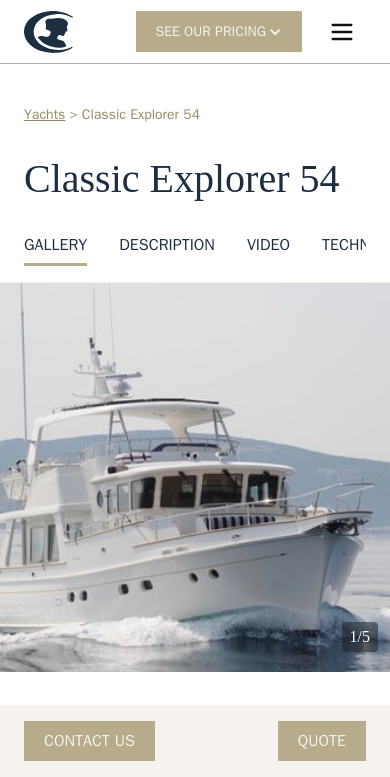 scroll, scrollTop: 0, scrollLeft: 0, axis: both 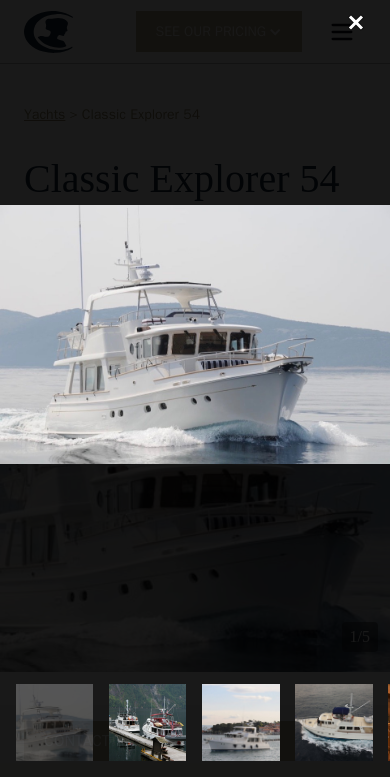 click at bounding box center (195, 334) 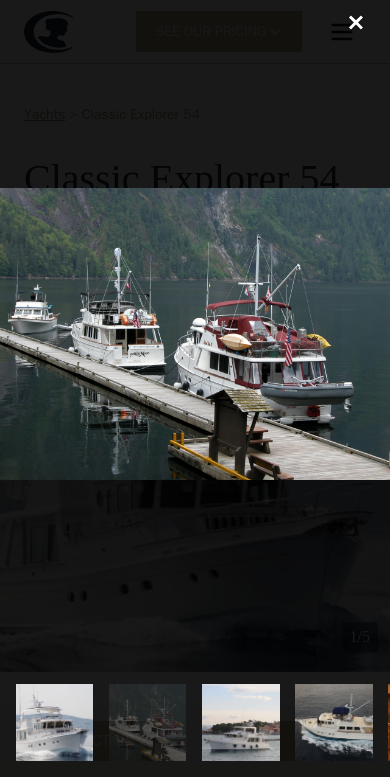 click at bounding box center (195, 334) 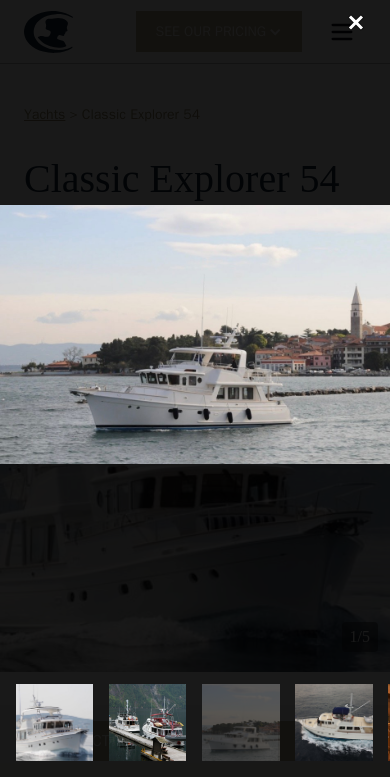 click at bounding box center (195, 334) 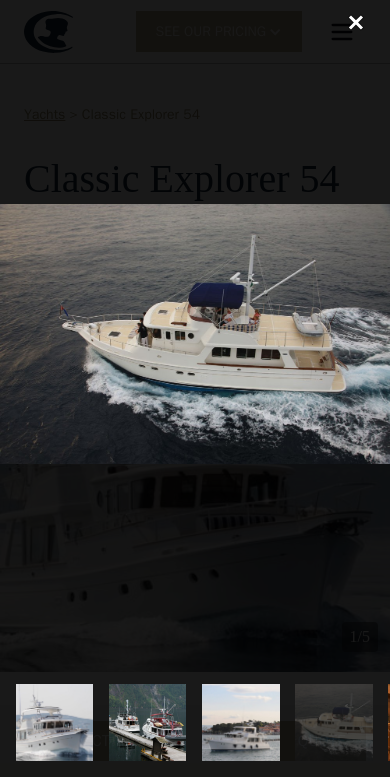 click at bounding box center (195, 334) 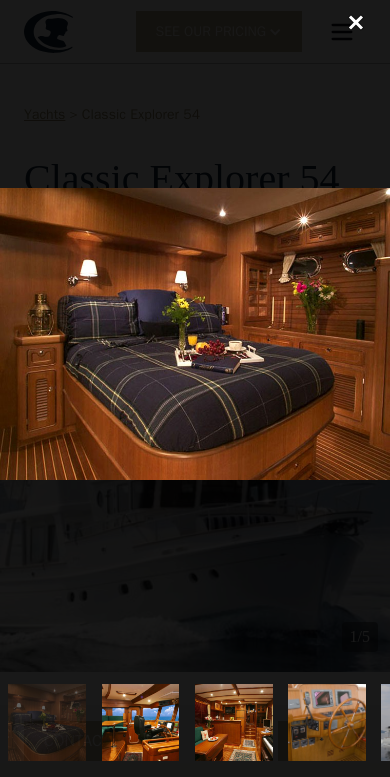scroll, scrollTop: 0, scrollLeft: 381, axis: horizontal 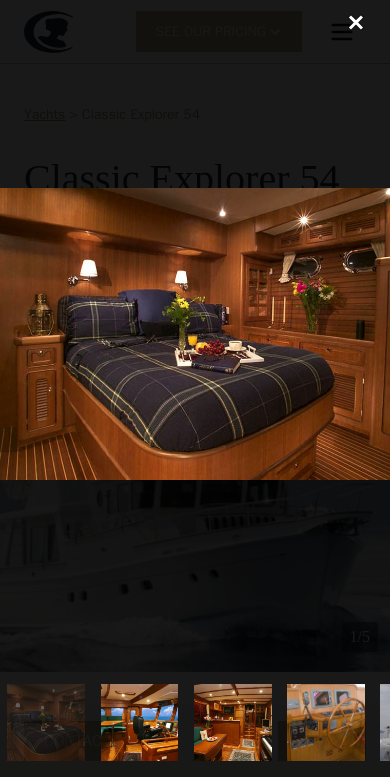 click at bounding box center [195, 334] 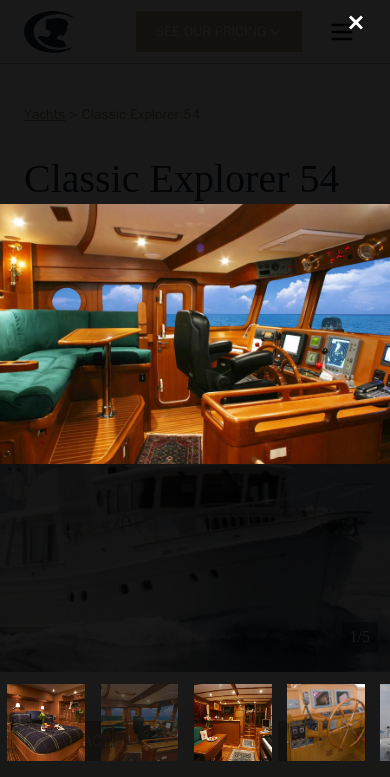 click at bounding box center (195, 334) 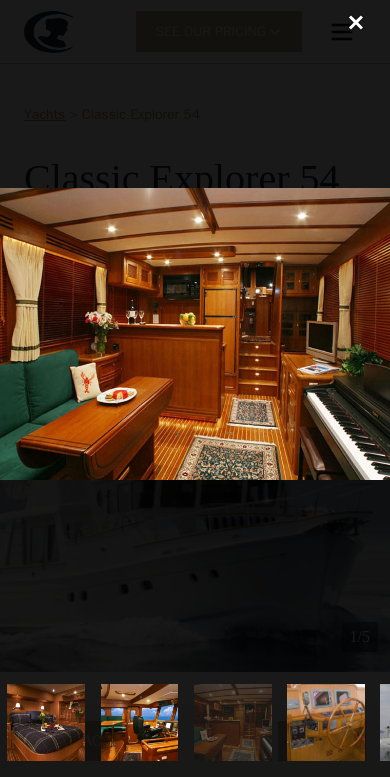 click at bounding box center (195, 334) 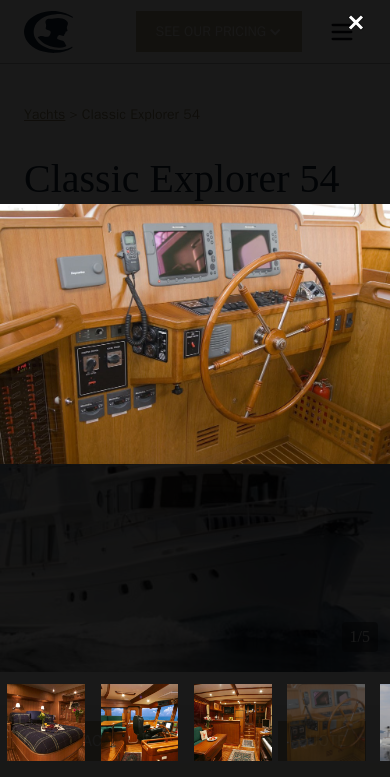 click at bounding box center (195, 334) 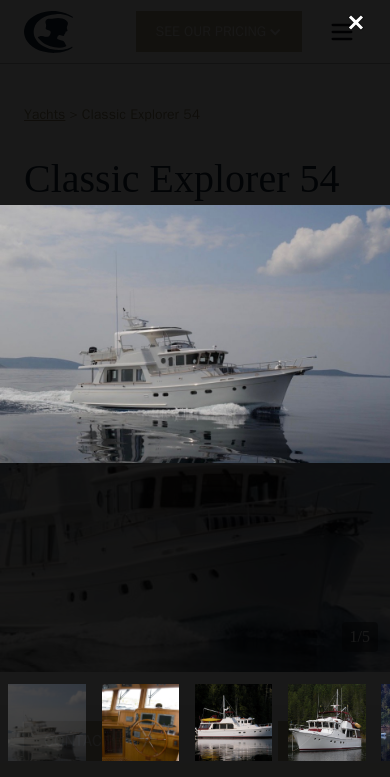 scroll, scrollTop: 0, scrollLeft: 754, axis: horizontal 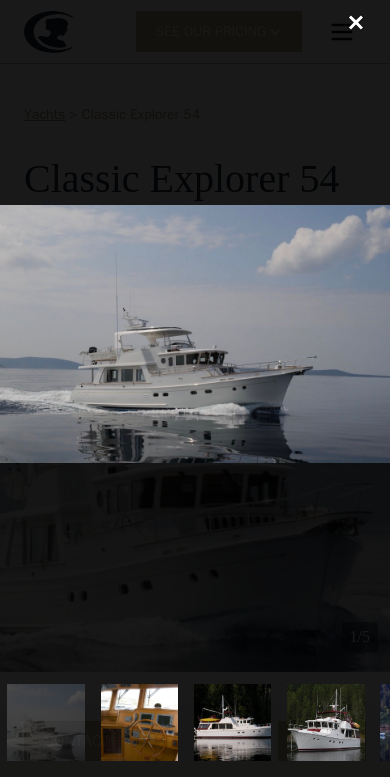 click at bounding box center [195, 334] 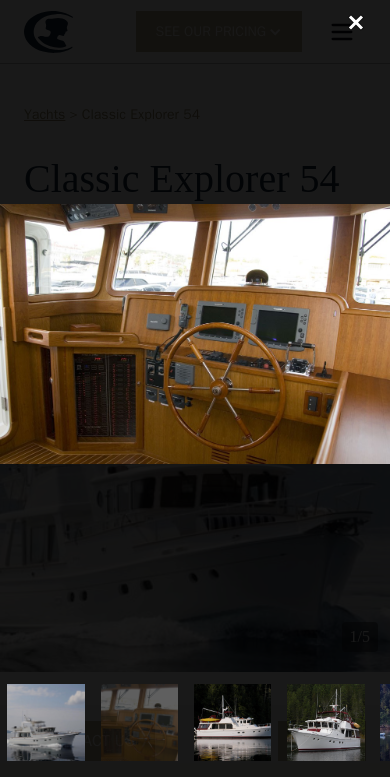click at bounding box center (195, 334) 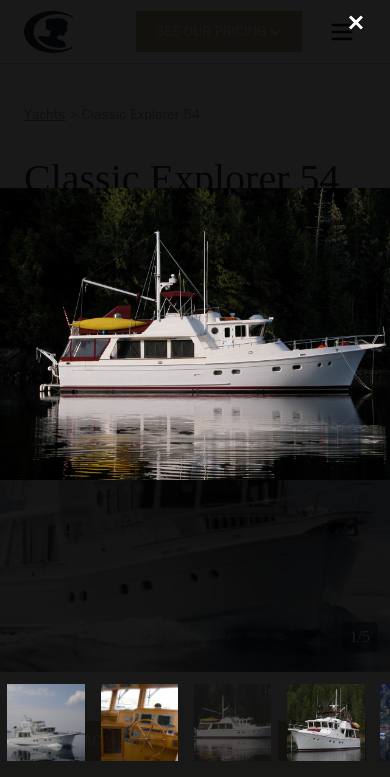 click at bounding box center [195, 334] 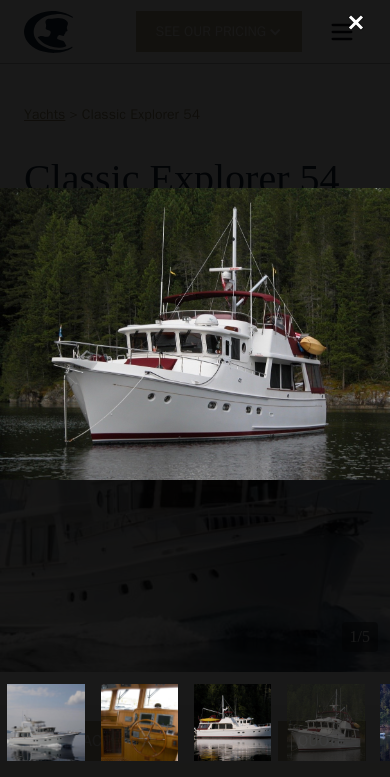 click at bounding box center (195, 334) 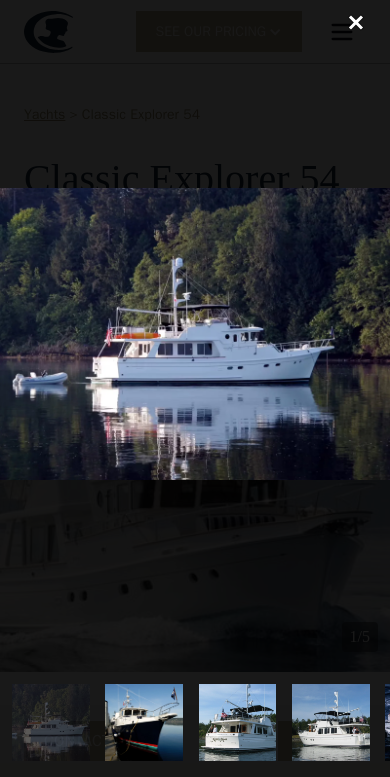 scroll, scrollTop: 0, scrollLeft: 1126, axis: horizontal 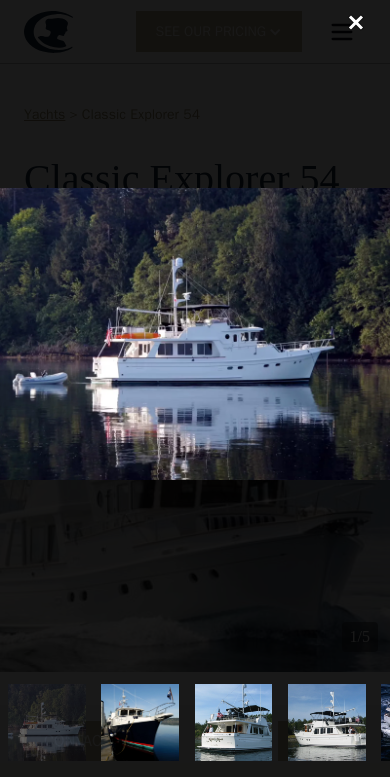 click at bounding box center [195, 334] 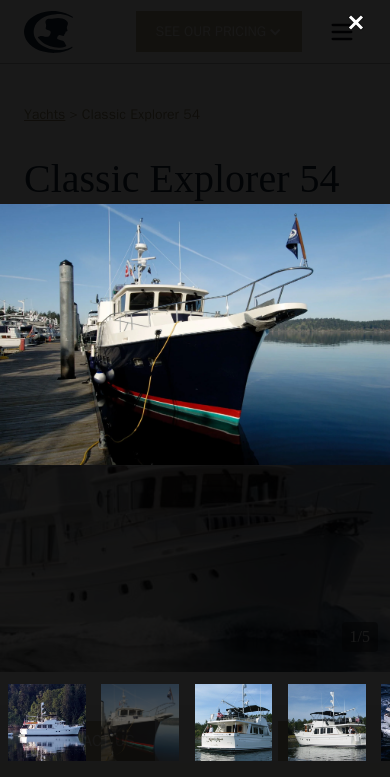 click at bounding box center [195, 334] 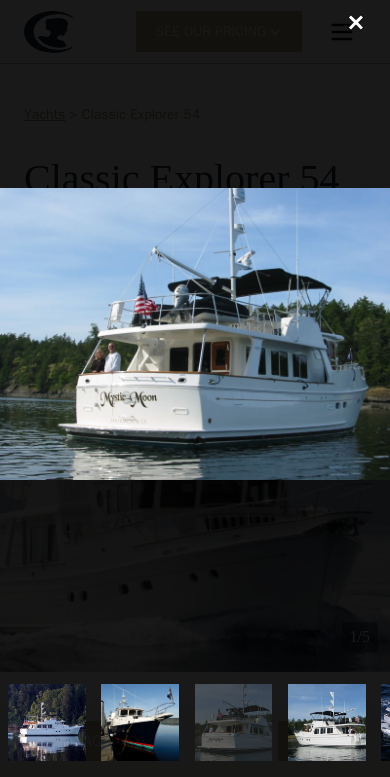 click at bounding box center [195, 334] 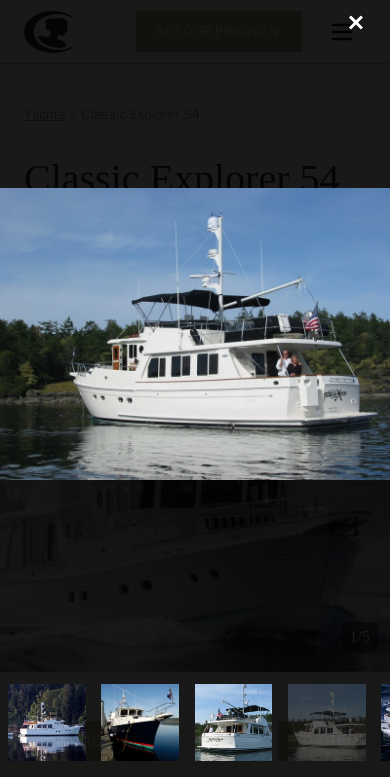 click at bounding box center (195, 334) 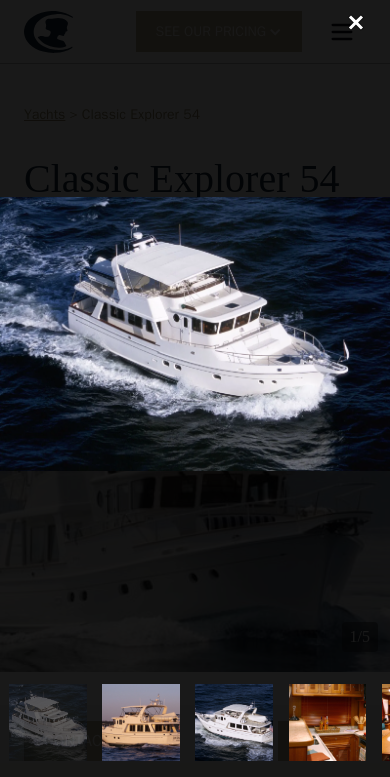 scroll, scrollTop: 0, scrollLeft: 1499, axis: horizontal 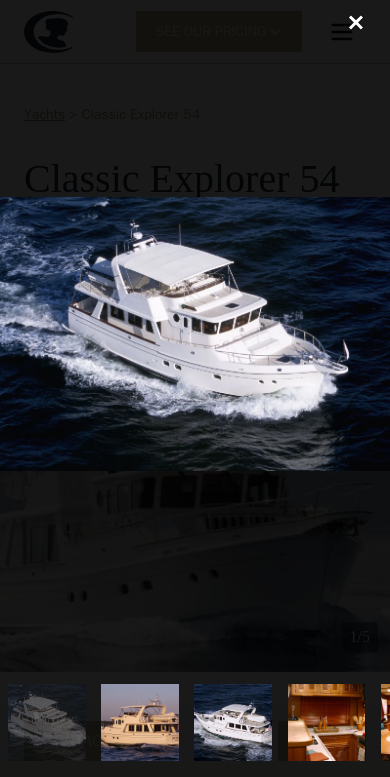 click at bounding box center [195, 334] 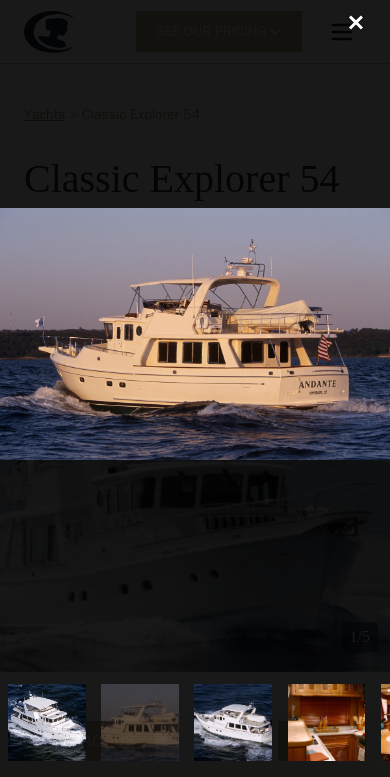 click at bounding box center (195, 334) 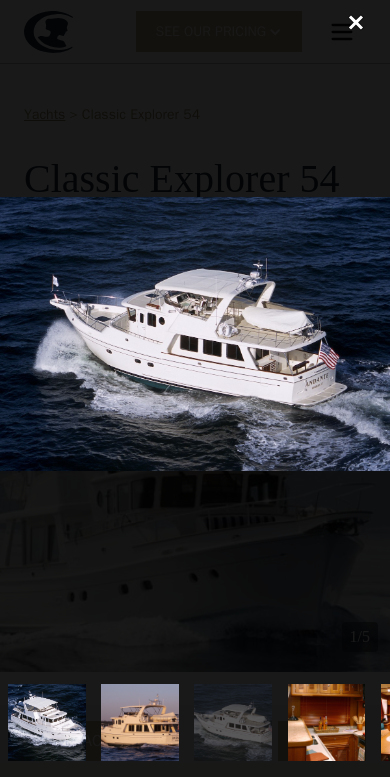 click at bounding box center (195, 334) 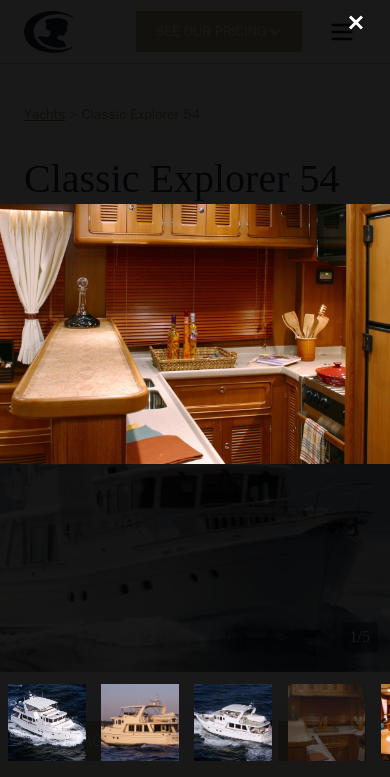 click at bounding box center [195, 334] 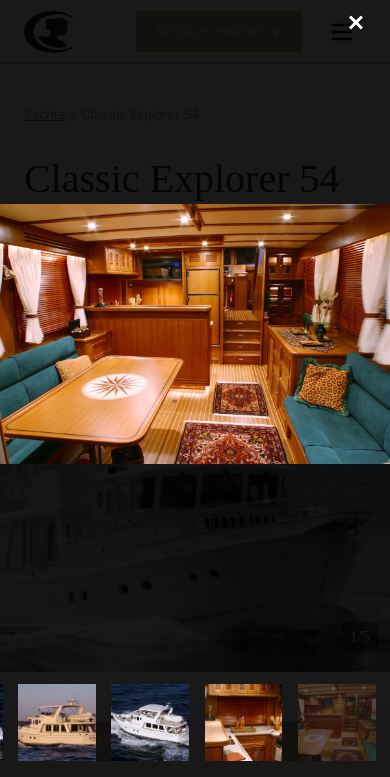 scroll, scrollTop: 0, scrollLeft: 1583, axis: horizontal 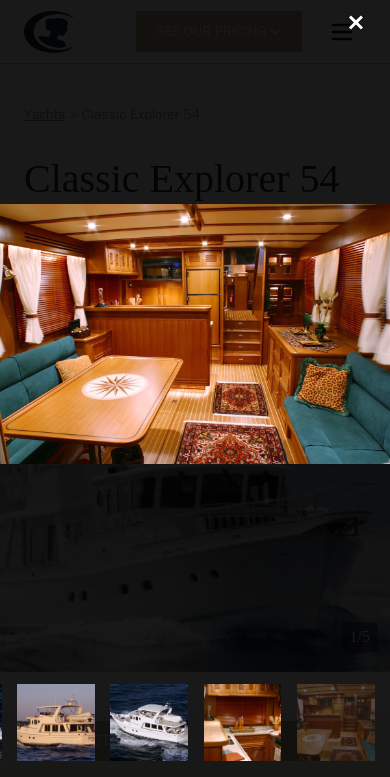 click at bounding box center (195, 334) 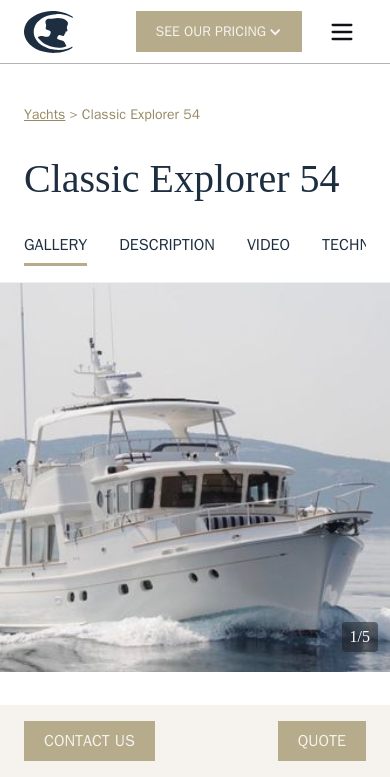 scroll, scrollTop: 0, scrollLeft: 0, axis: both 